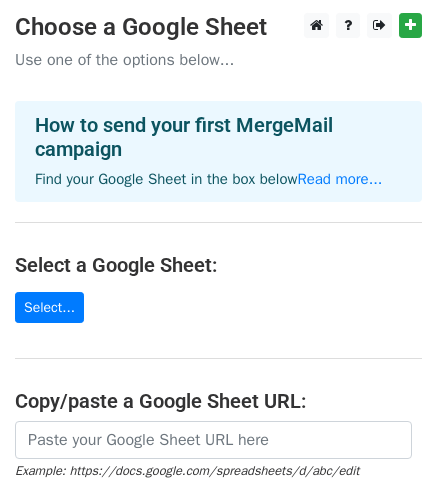 scroll, scrollTop: 0, scrollLeft: 0, axis: both 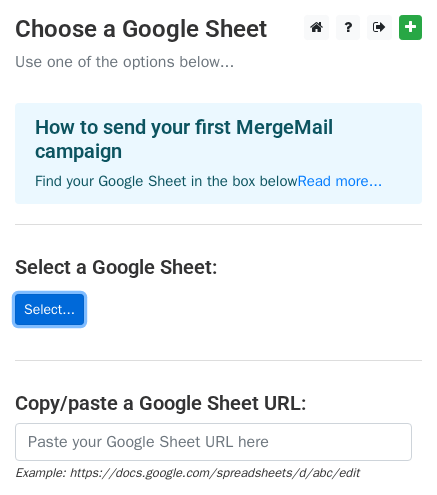 click on "Select..." at bounding box center [49, 309] 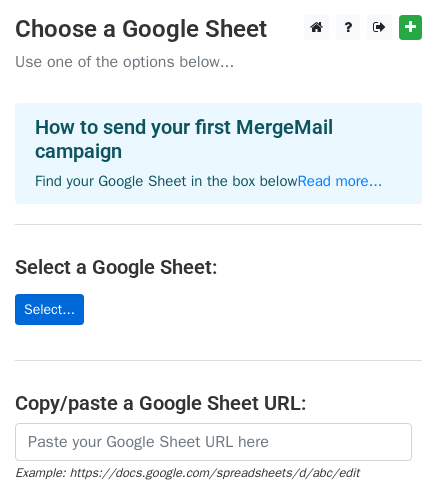 scroll, scrollTop: 0, scrollLeft: 0, axis: both 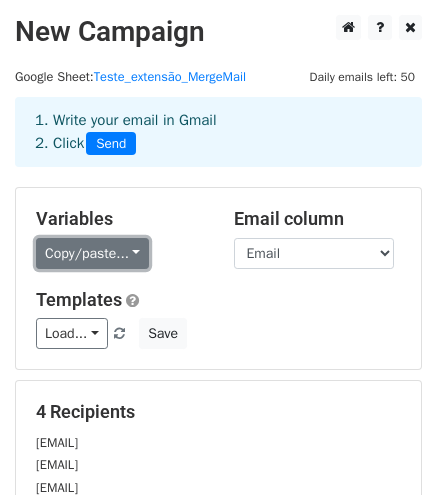 click on "Copy/paste..." at bounding box center (92, 253) 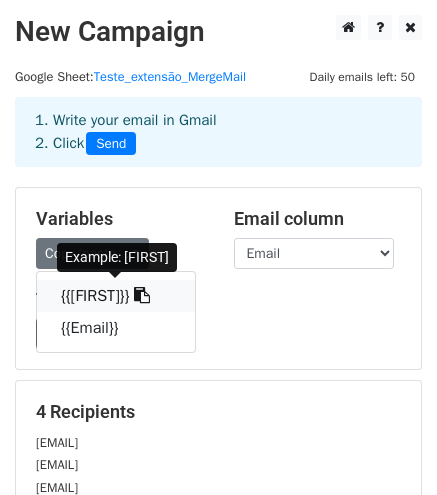 click on "{{[FIRST]}}" at bounding box center (116, 296) 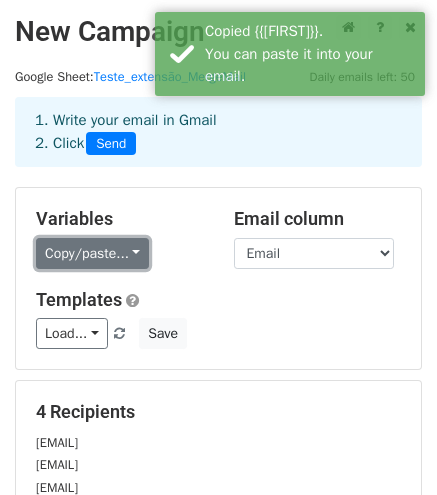 click on "Copy/paste..." at bounding box center [92, 253] 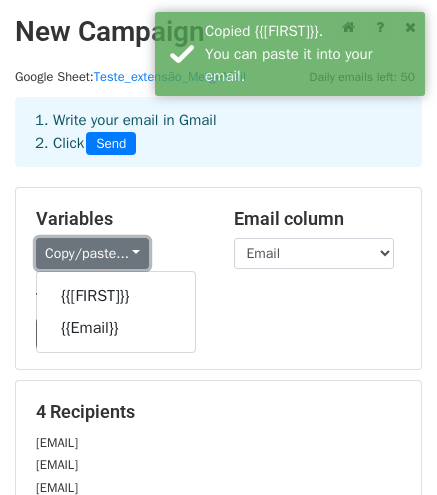 click on "Copy/paste..." at bounding box center [92, 253] 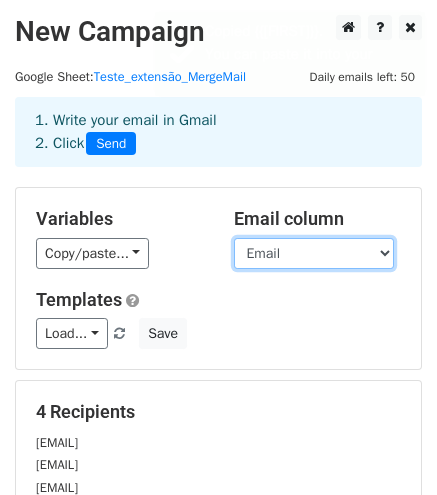 click on "Nome
Email" at bounding box center [314, 253] 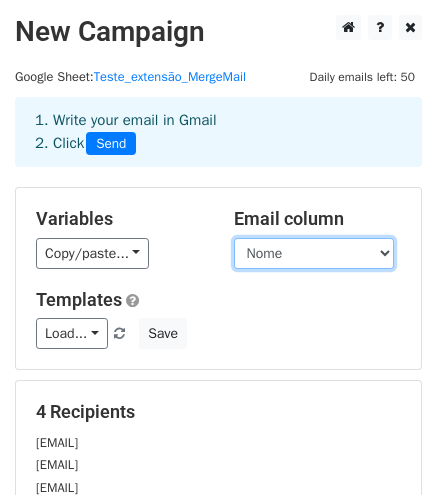 click on "Nome
Email" at bounding box center [314, 253] 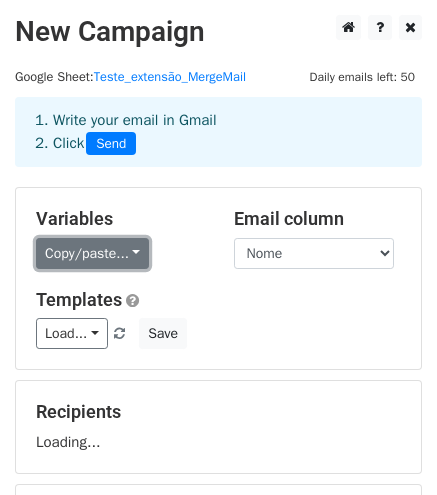 click on "Copy/paste..." at bounding box center [92, 253] 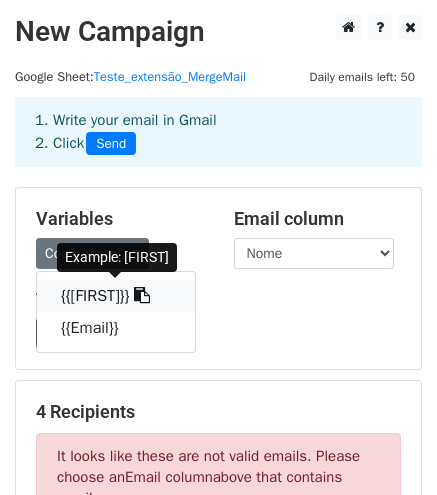 click on "{{[FIRST]}}" at bounding box center [116, 296] 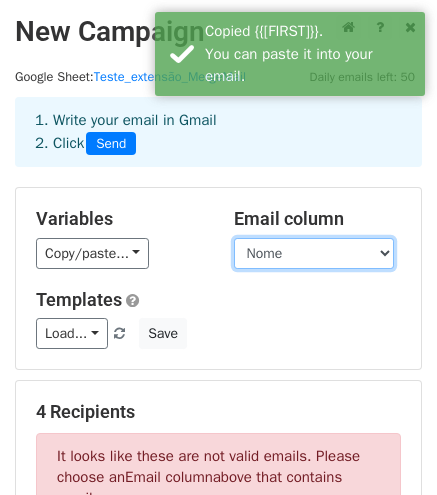 click on "Nome
Email" at bounding box center (314, 253) 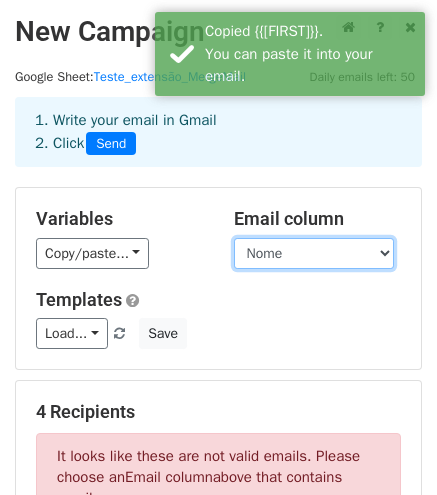 select on "Email" 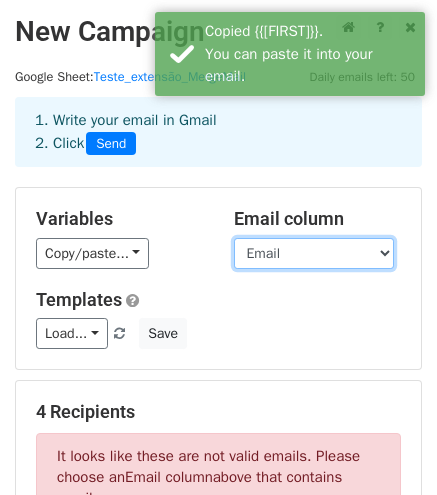 click on "Nome
Email" at bounding box center (314, 253) 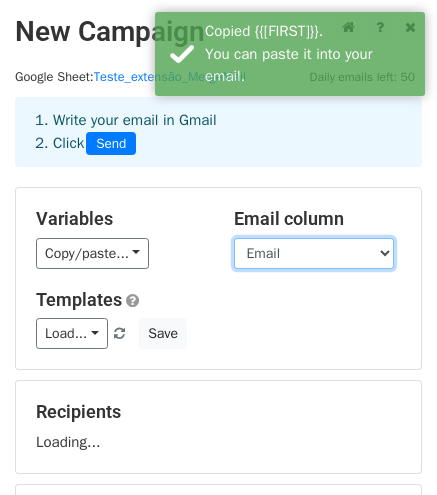 scroll, scrollTop: 100, scrollLeft: 0, axis: vertical 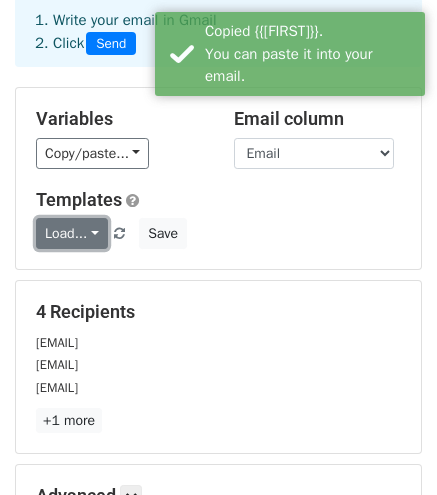 click on "Load..." at bounding box center [72, 233] 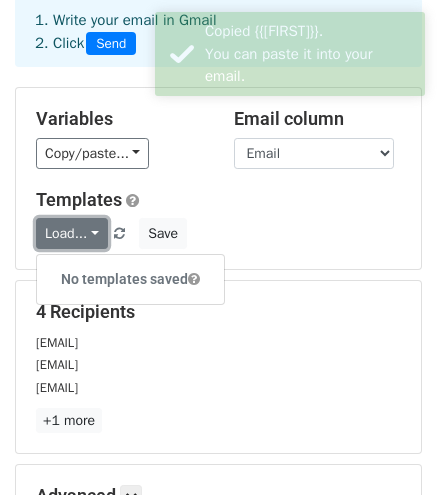 click on "Load..." at bounding box center [72, 233] 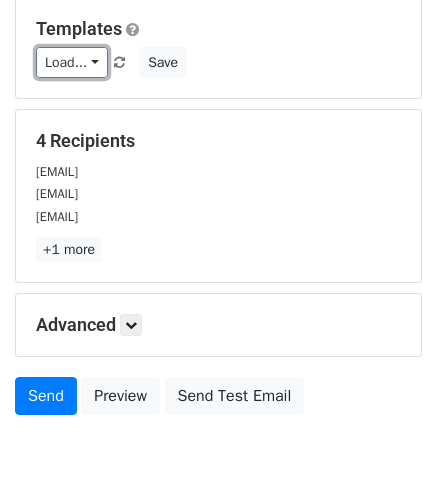 scroll, scrollTop: 300, scrollLeft: 0, axis: vertical 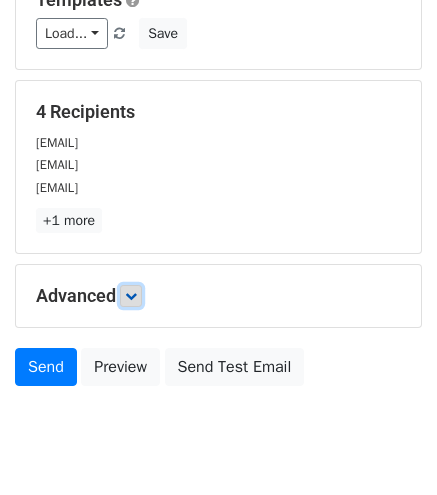 click at bounding box center [131, 296] 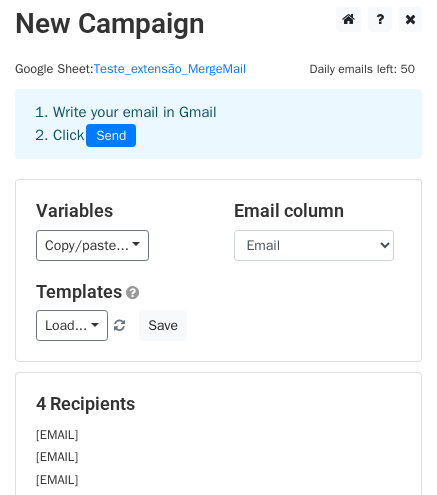 scroll, scrollTop: 0, scrollLeft: 0, axis: both 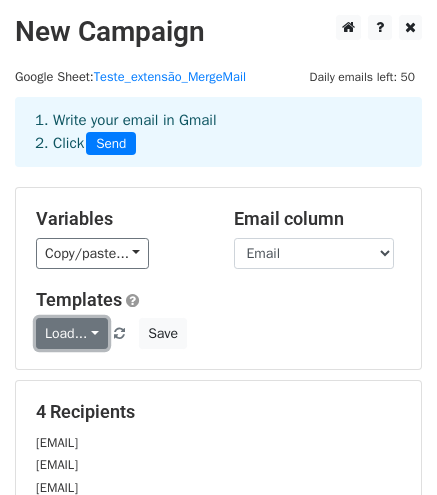 click on "Load..." at bounding box center [72, 333] 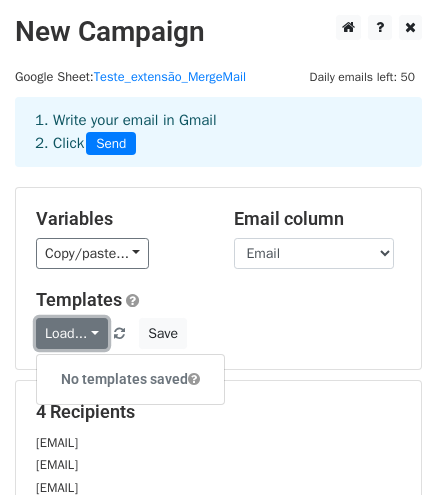 click on "Load..." at bounding box center (72, 333) 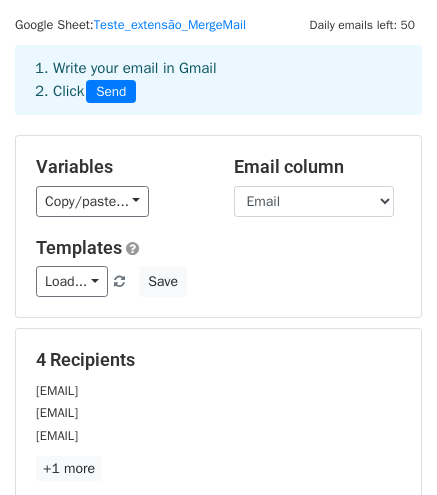 scroll, scrollTop: 0, scrollLeft: 0, axis: both 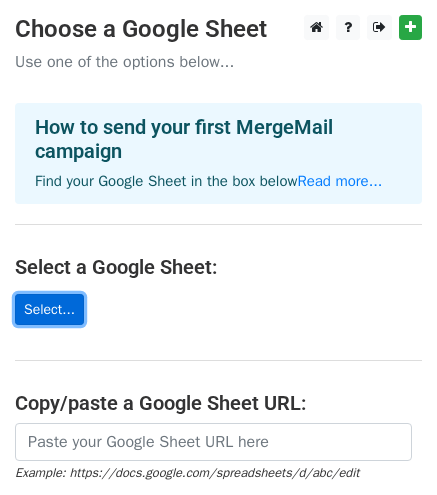 click on "Select..." at bounding box center [49, 309] 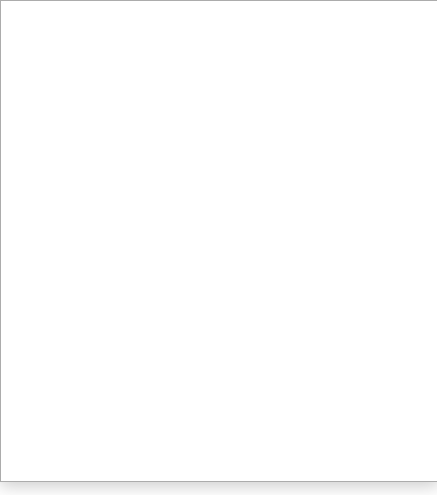 scroll, scrollTop: 0, scrollLeft: 0, axis: both 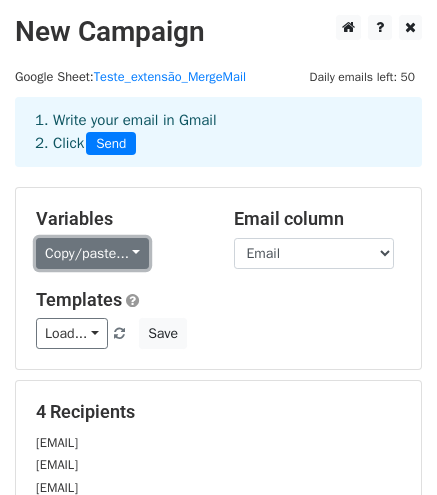 click on "Copy/paste..." at bounding box center (92, 253) 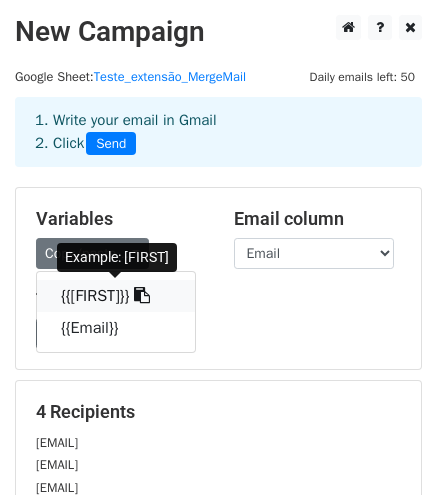 click on "{{[FIRST]}}" at bounding box center [116, 296] 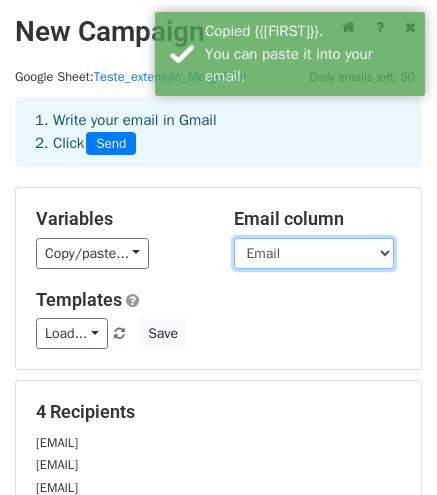 click on "Nome
Email" at bounding box center [314, 253] 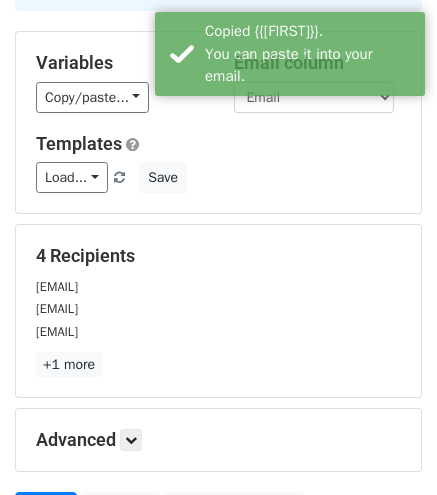 scroll, scrollTop: 200, scrollLeft: 0, axis: vertical 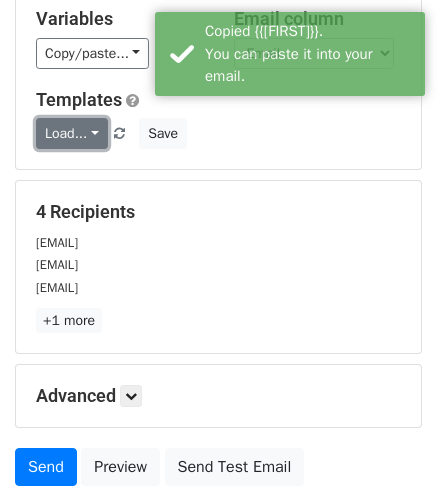 click on "Load..." at bounding box center (72, 133) 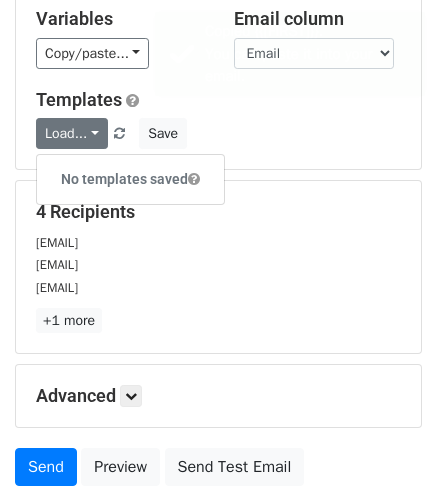 click on "No templates saved" at bounding box center [130, 179] 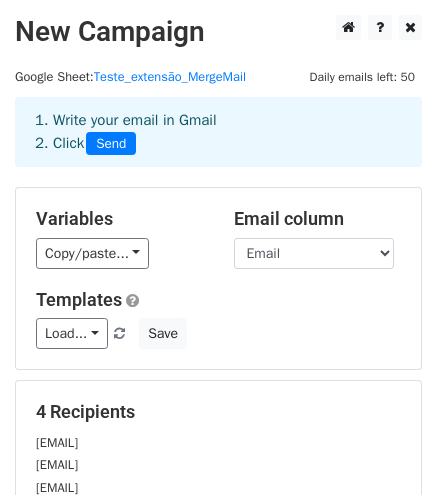 scroll, scrollTop: 0, scrollLeft: 0, axis: both 